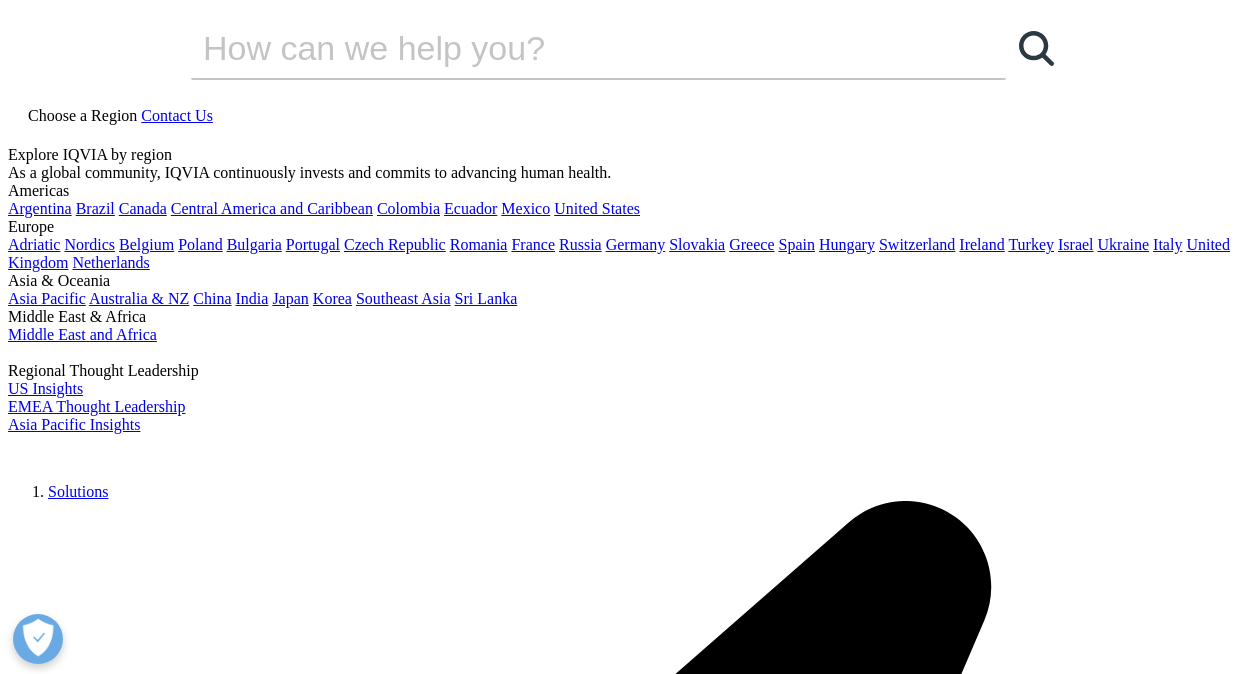 scroll, scrollTop: 628, scrollLeft: 0, axis: vertical 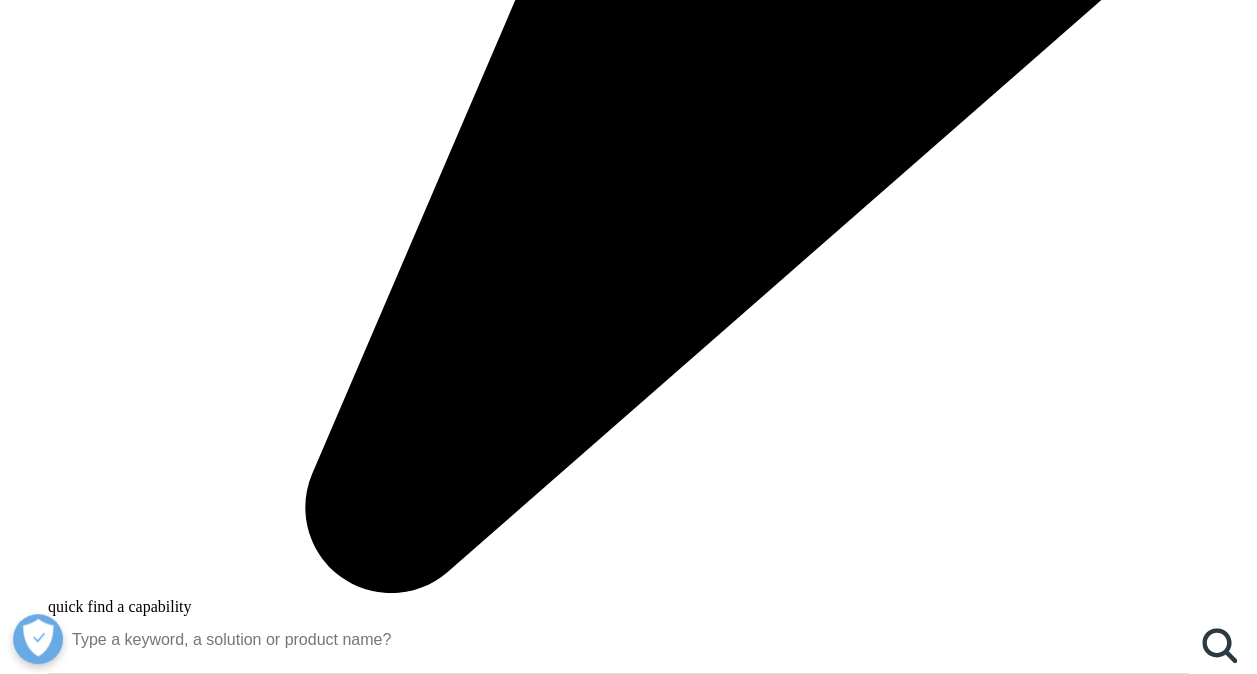 click on "Contact Us" at bounding box center [1162, 595] 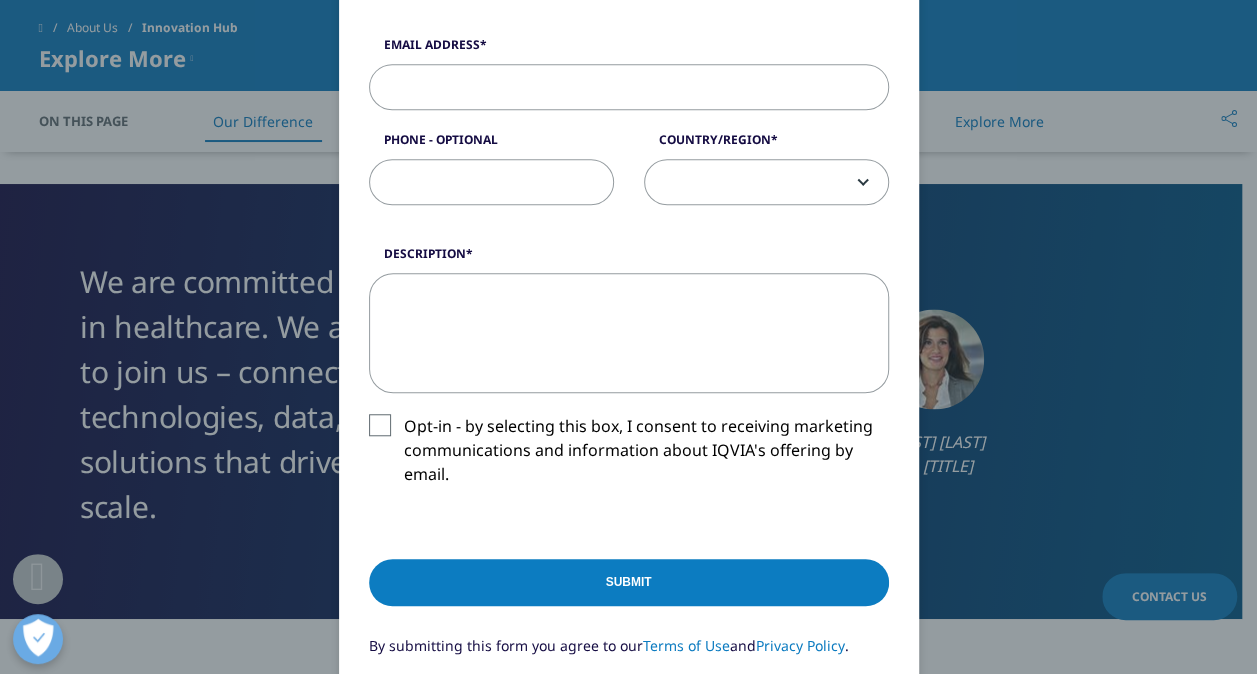 scroll, scrollTop: 751, scrollLeft: 0, axis: vertical 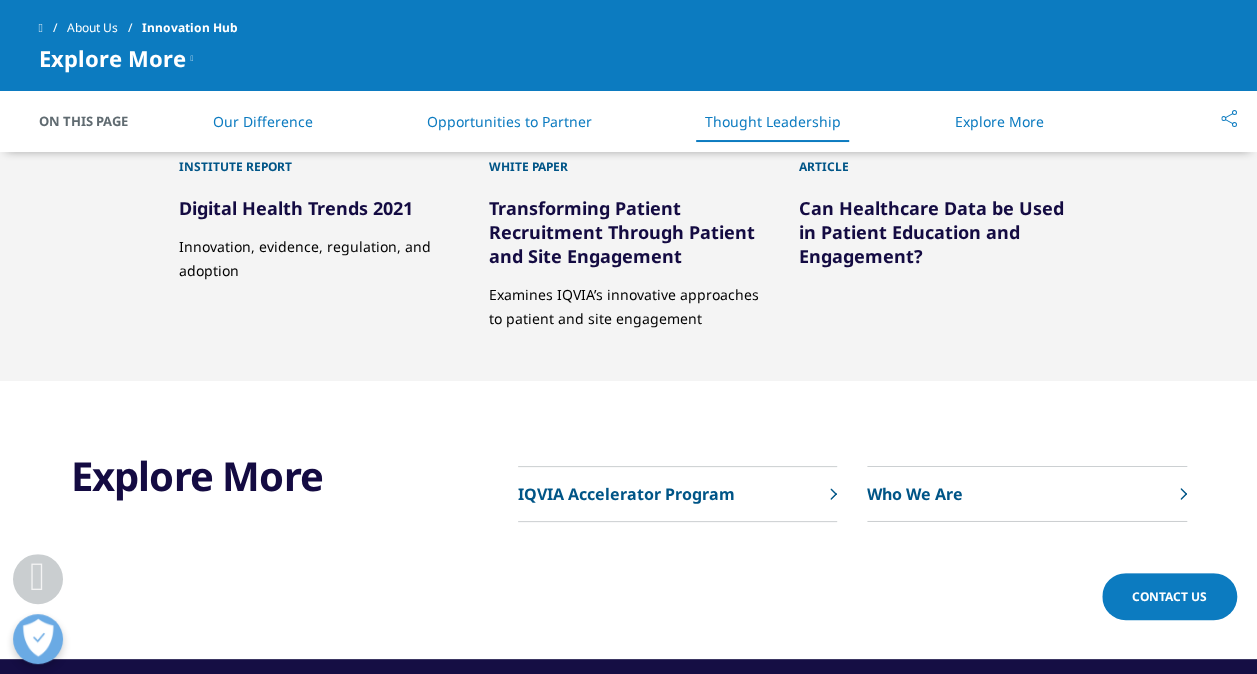 click on "IQVIA Accelerator Program" at bounding box center (626, 494) 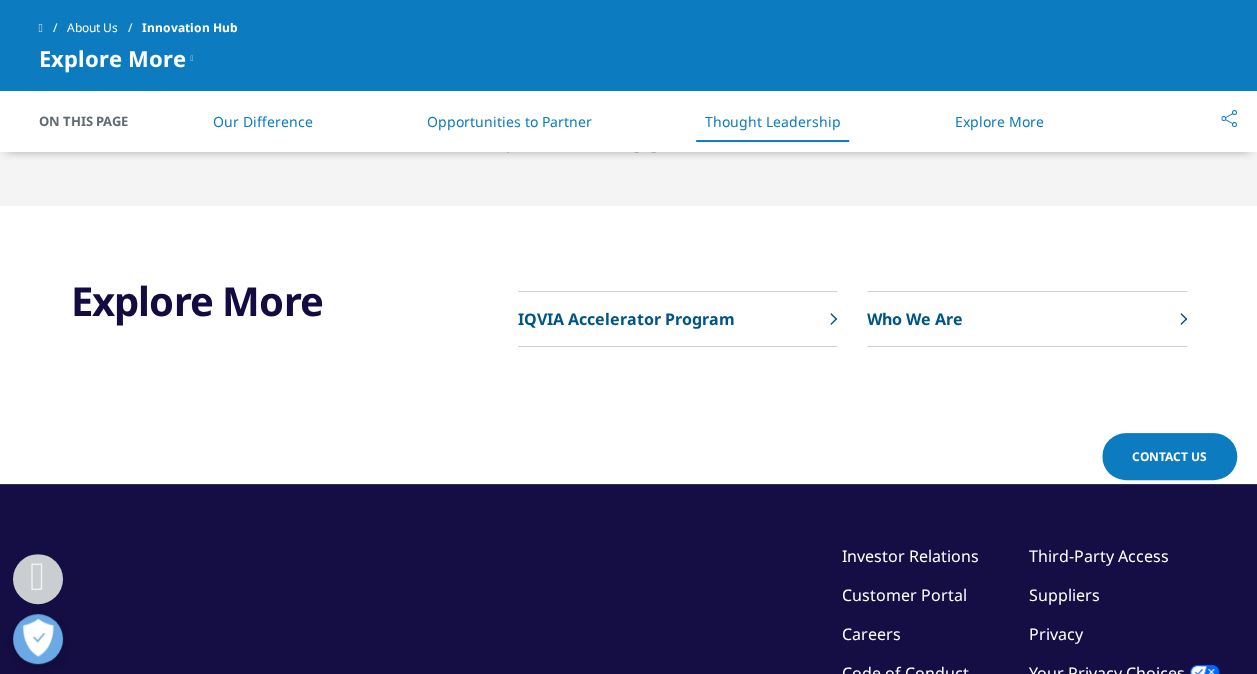 scroll, scrollTop: 3267, scrollLeft: 0, axis: vertical 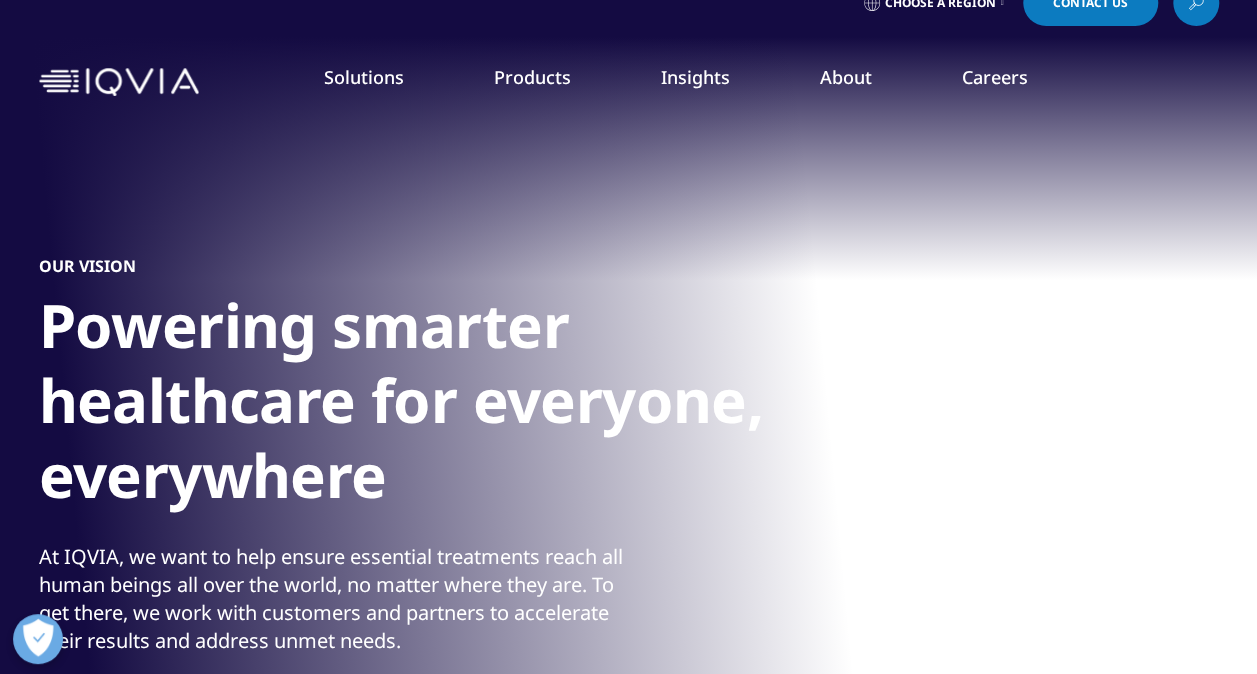 click on "Clinical Data Analytics Solutions" at bounding box center [183, 593] 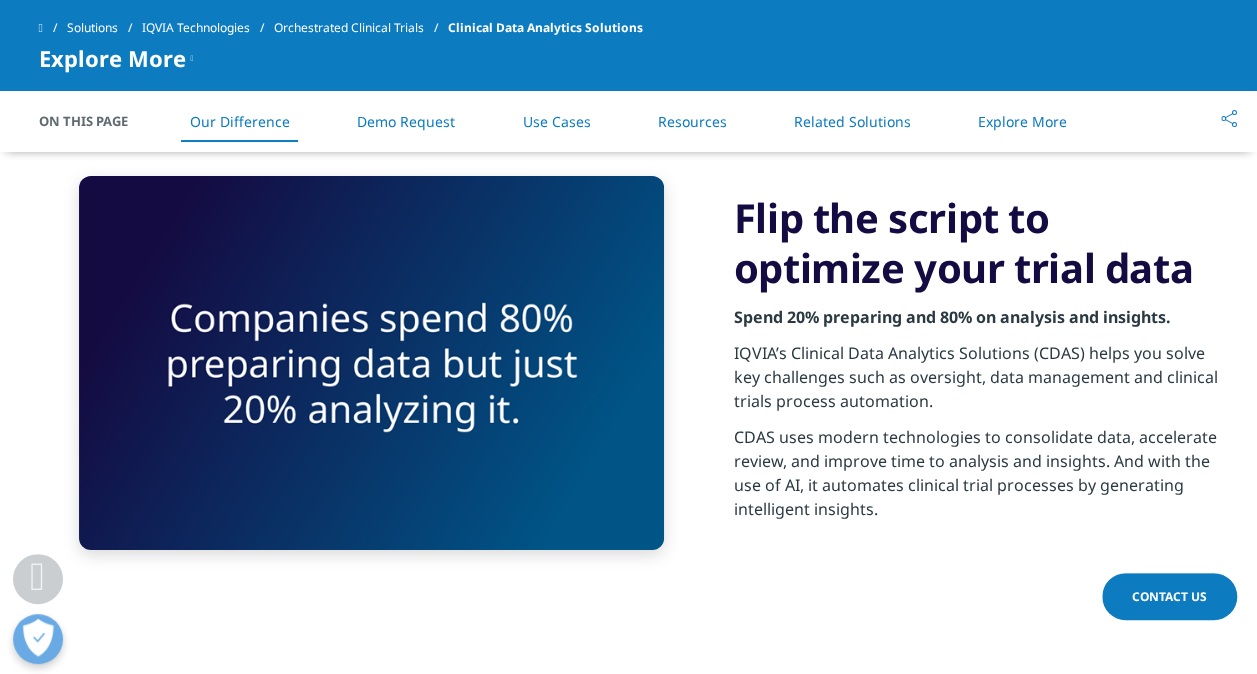 scroll, scrollTop: 3176, scrollLeft: 0, axis: vertical 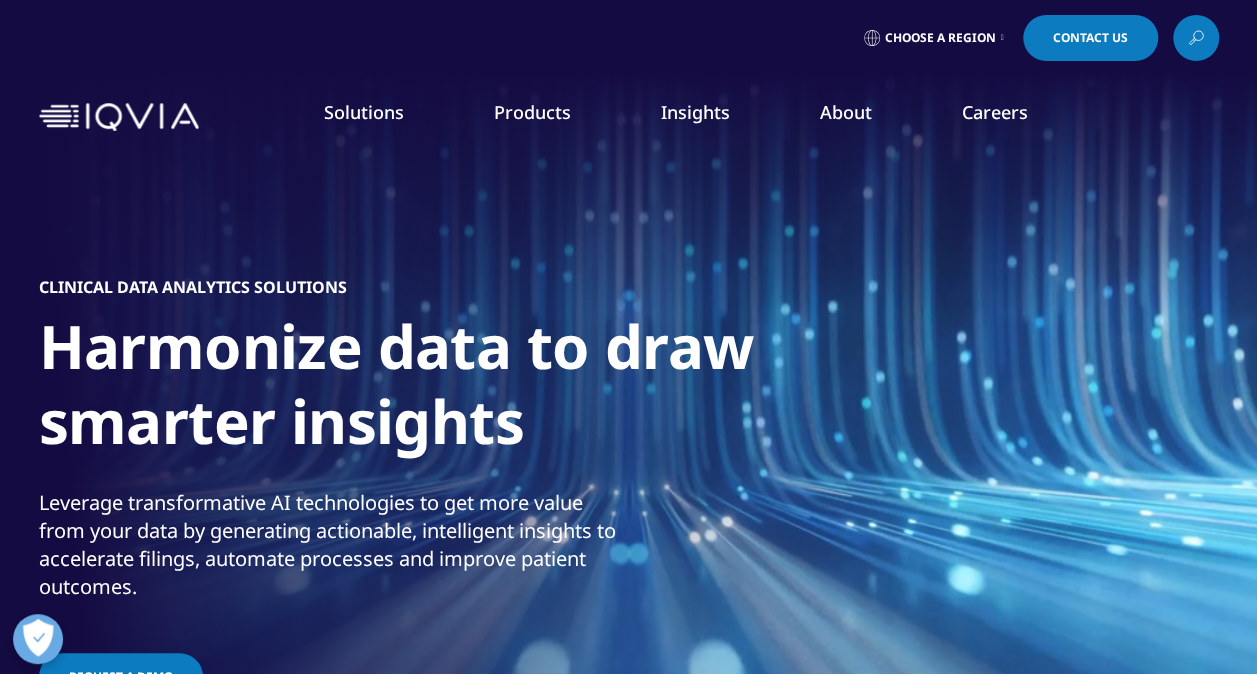 click on "IQVIA Innovation Hub" at bounding box center [126, 420] 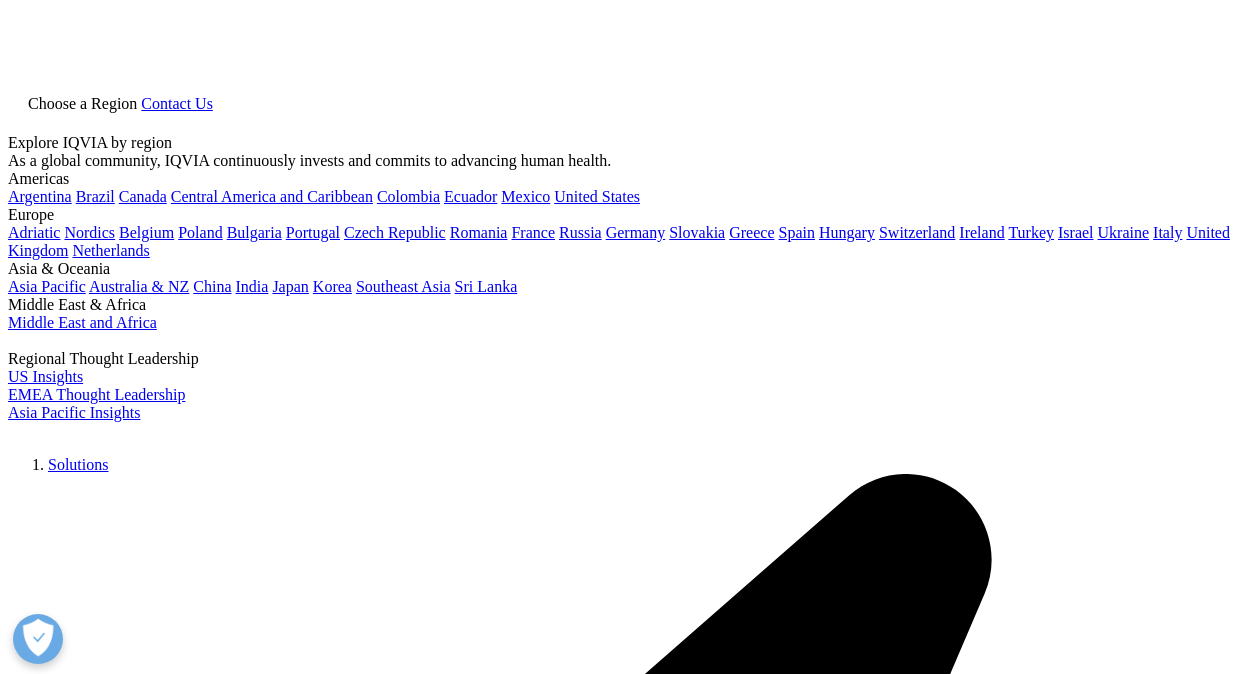 scroll, scrollTop: 348, scrollLeft: 0, axis: vertical 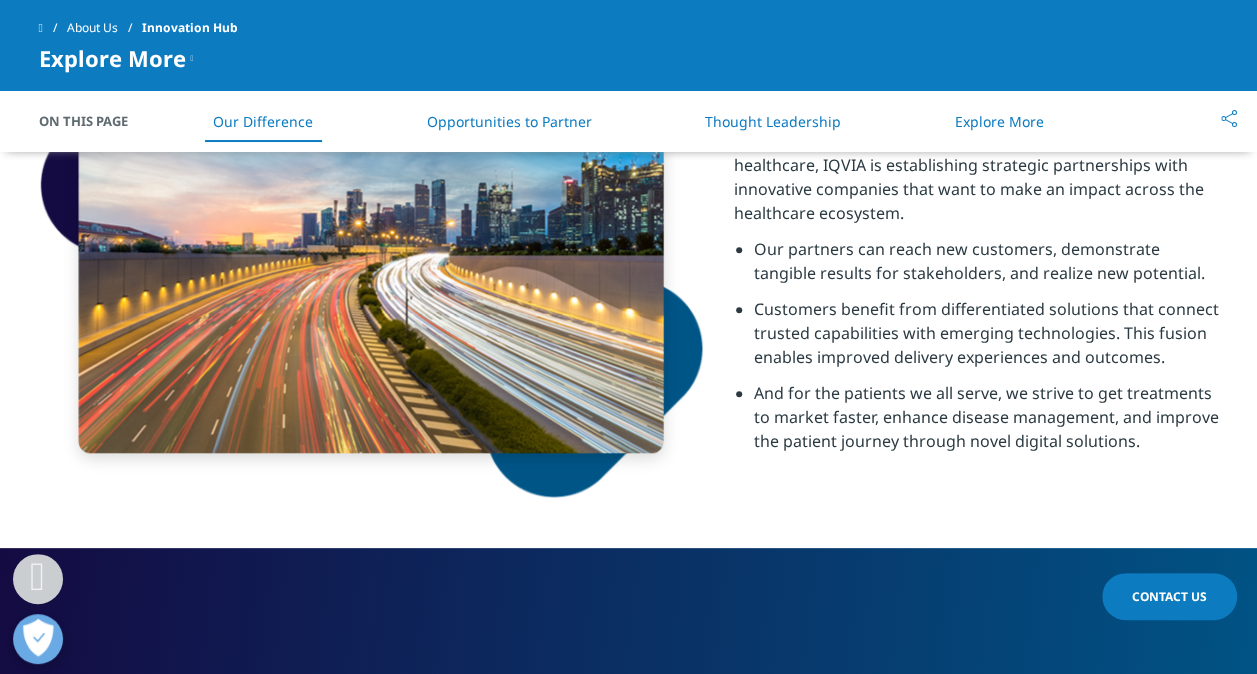 click on "Thought Leadership" at bounding box center [773, 121] 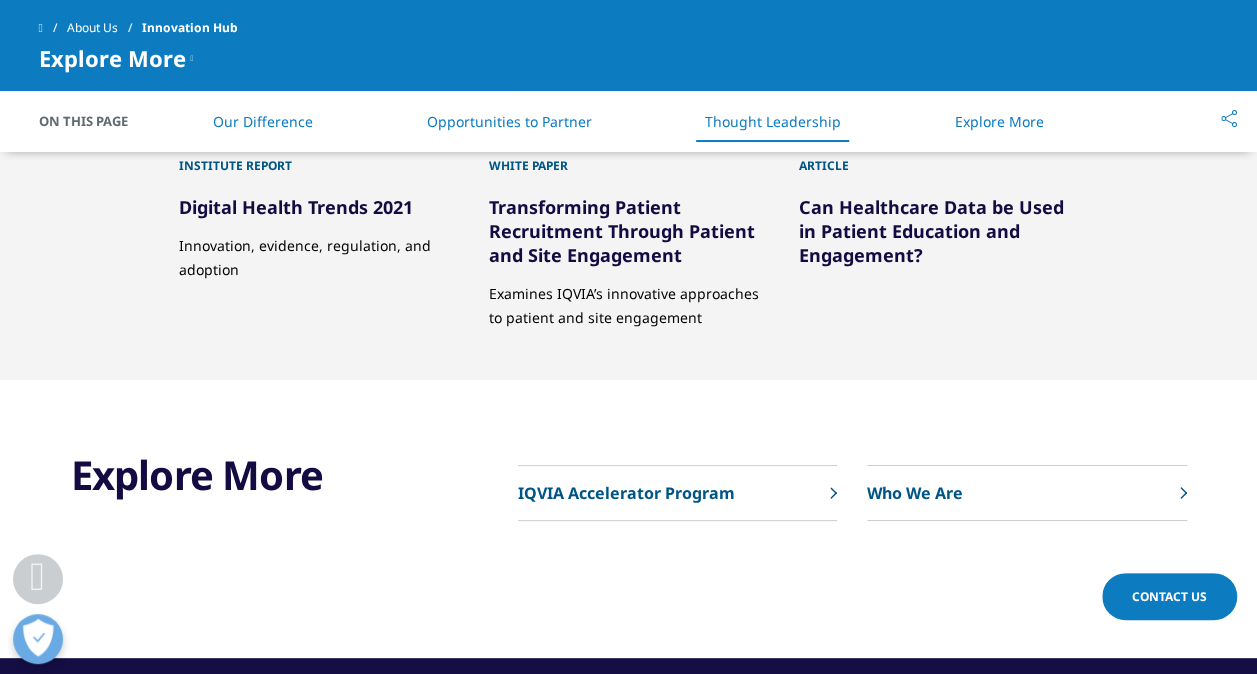 scroll, scrollTop: 3162, scrollLeft: 0, axis: vertical 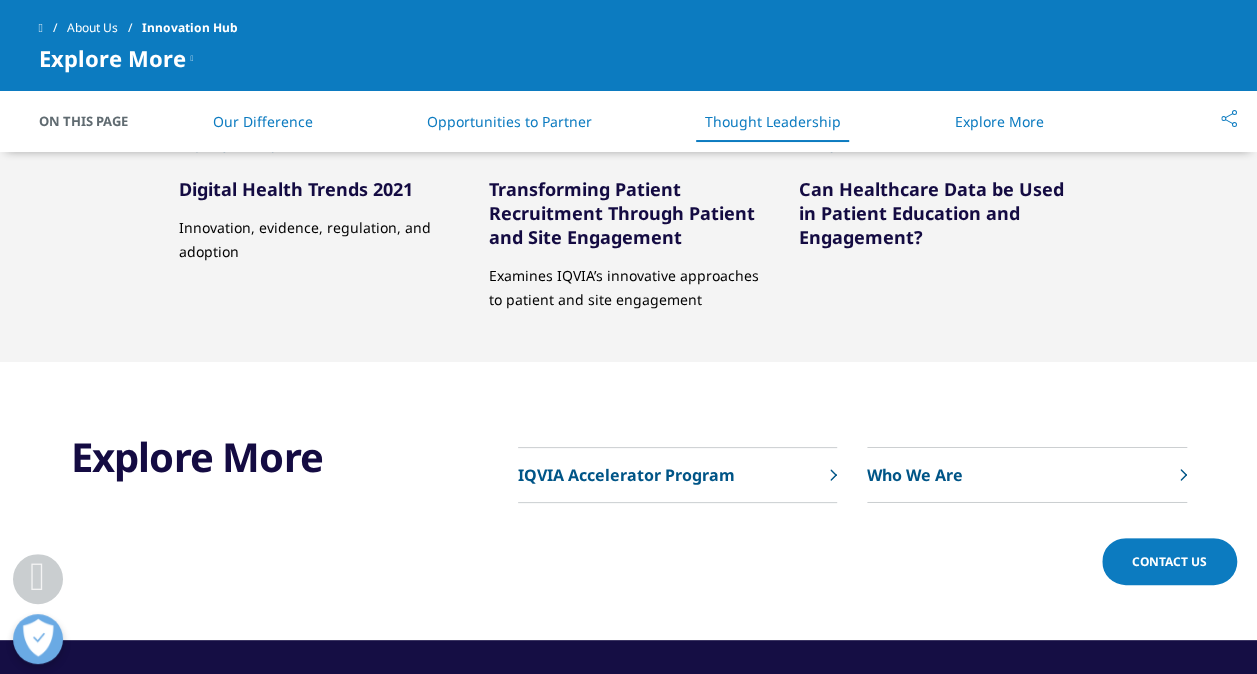 click on "Who We Are" at bounding box center (915, 475) 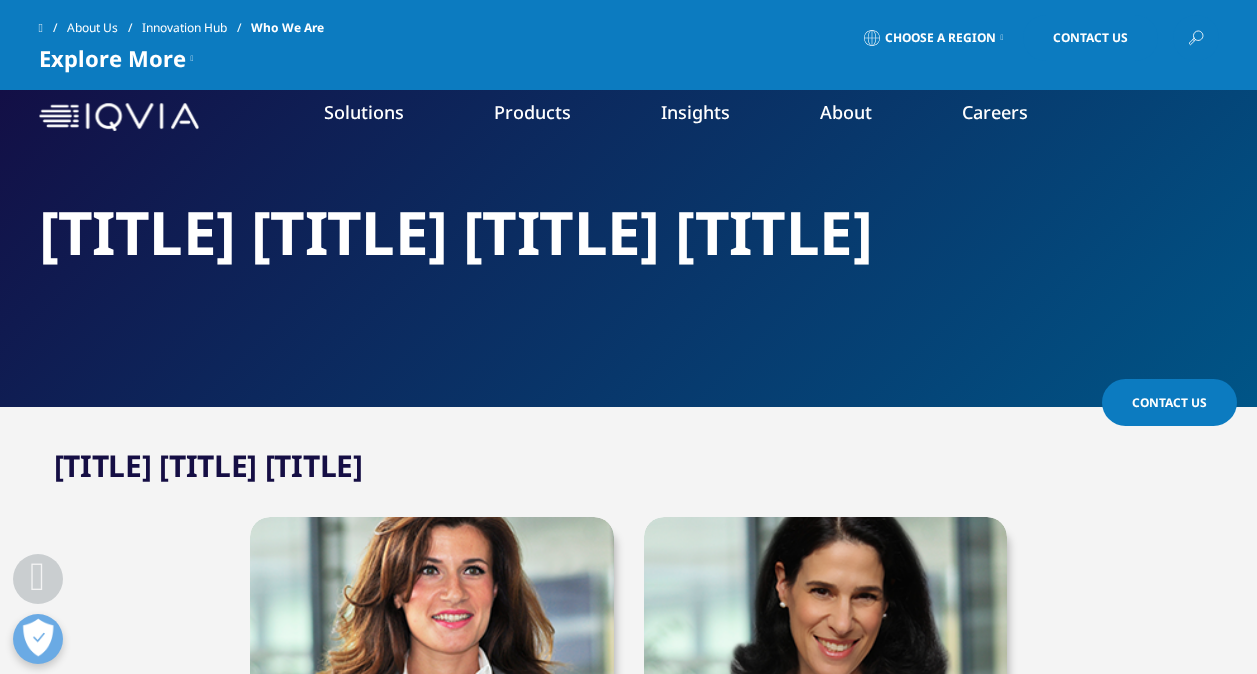 scroll, scrollTop: 412, scrollLeft: 0, axis: vertical 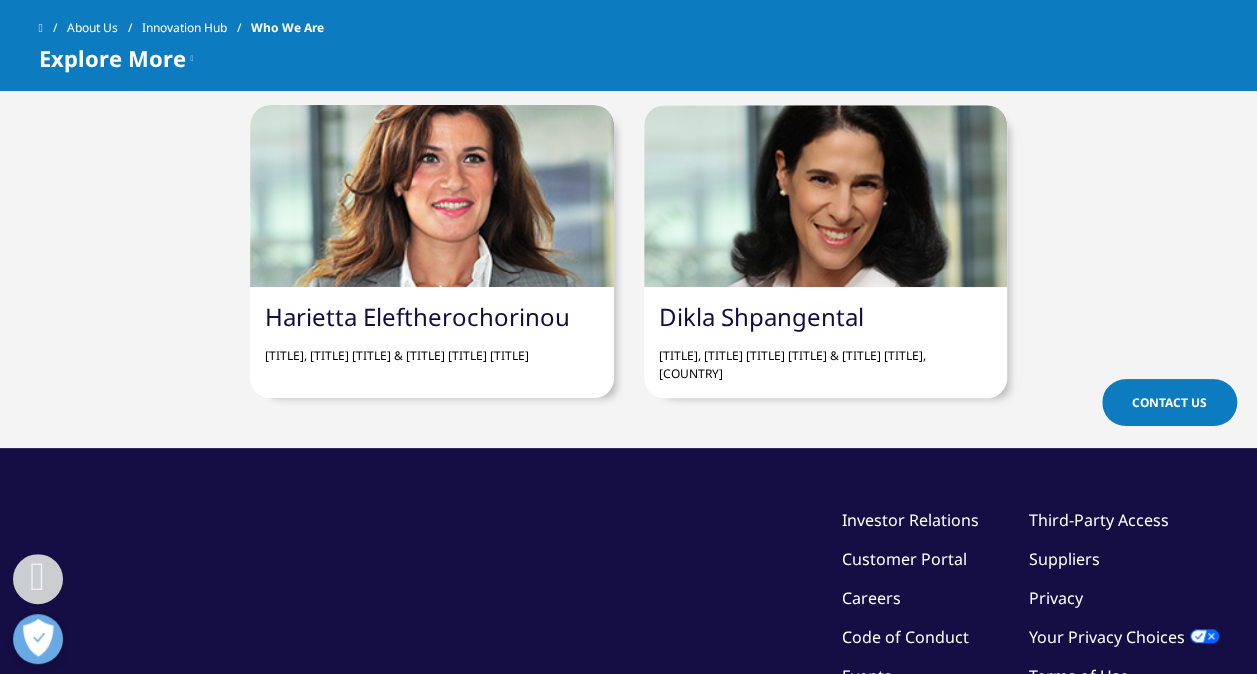 click on "Harietta Eleftherochorinou" at bounding box center [417, 316] 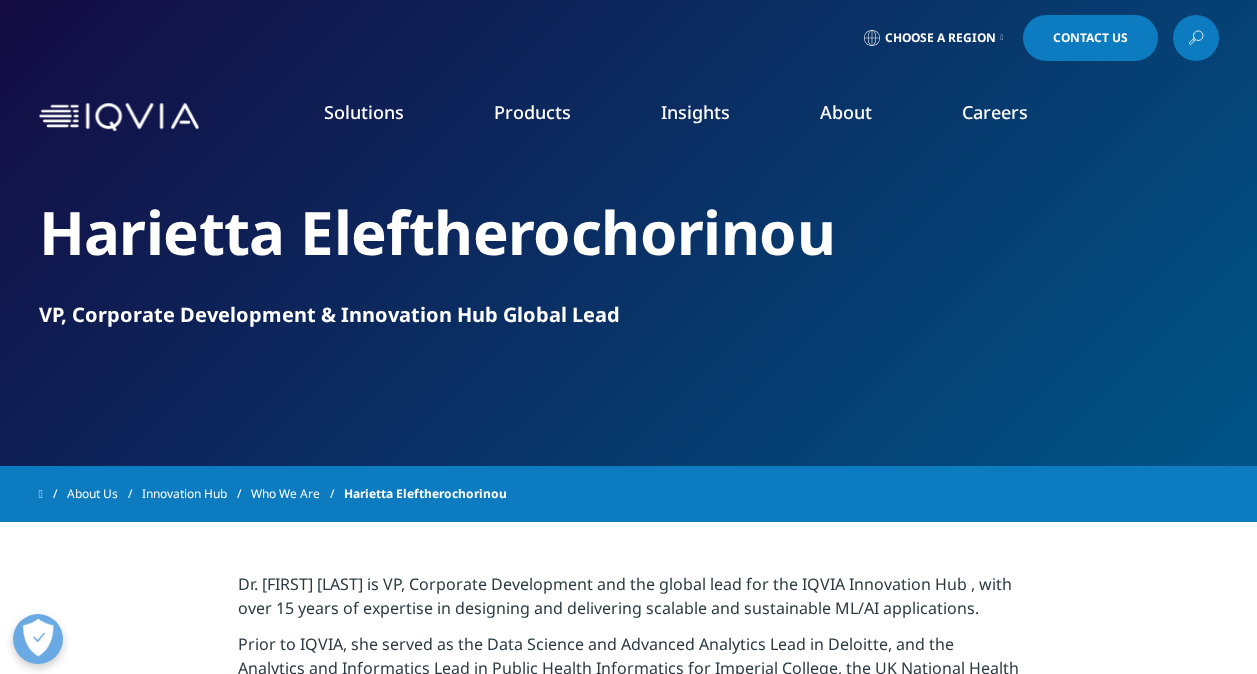 scroll, scrollTop: 0, scrollLeft: 0, axis: both 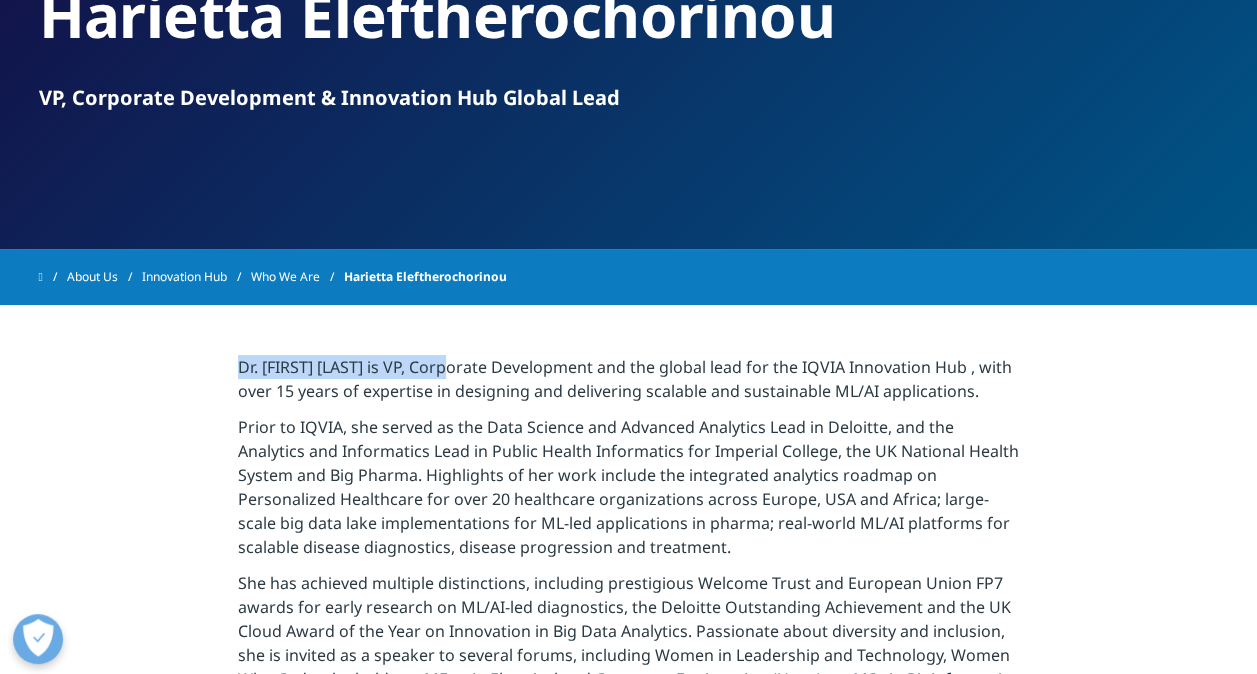 drag, startPoint x: 232, startPoint y: 360, endPoint x: 460, endPoint y: 366, distance: 228.07893 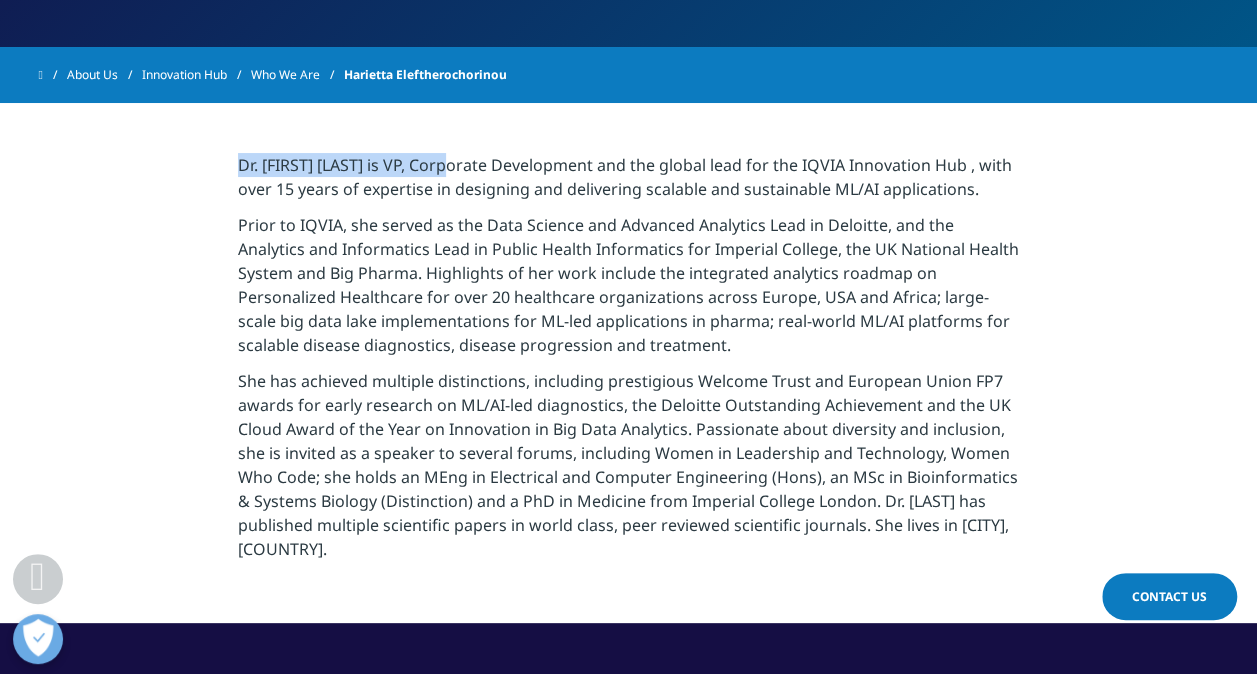 scroll, scrollTop: 415, scrollLeft: 0, axis: vertical 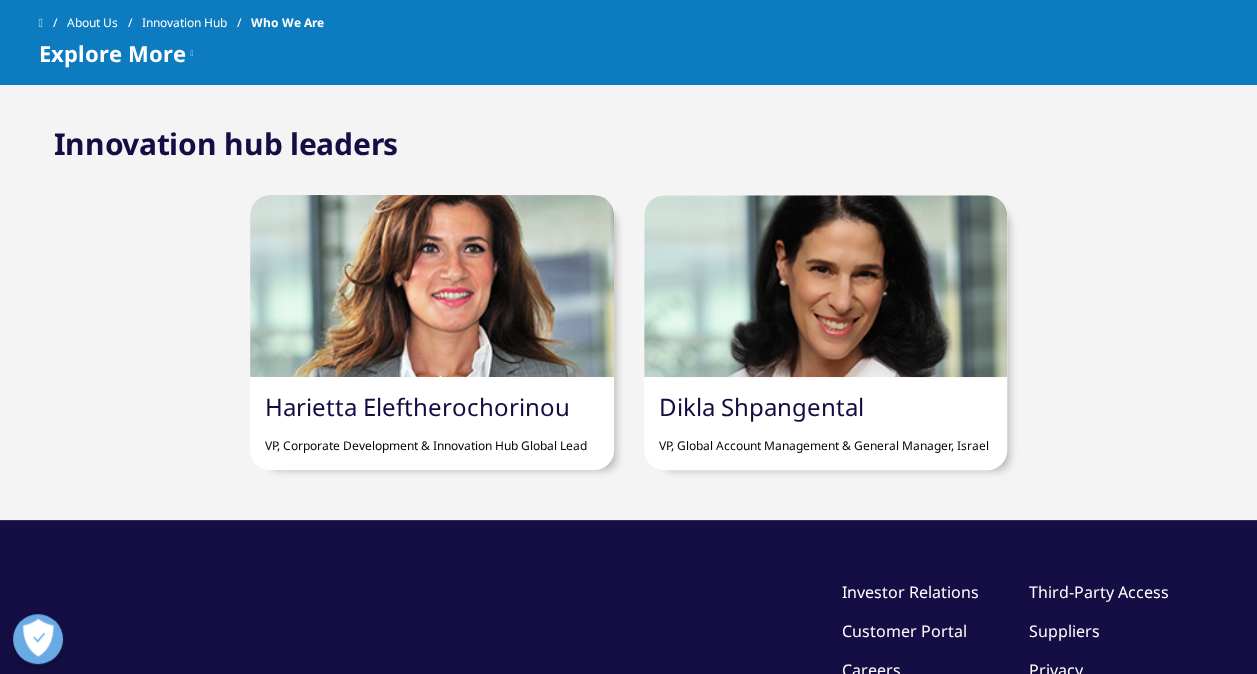 click on "Dikla Shpangental" at bounding box center [761, 406] 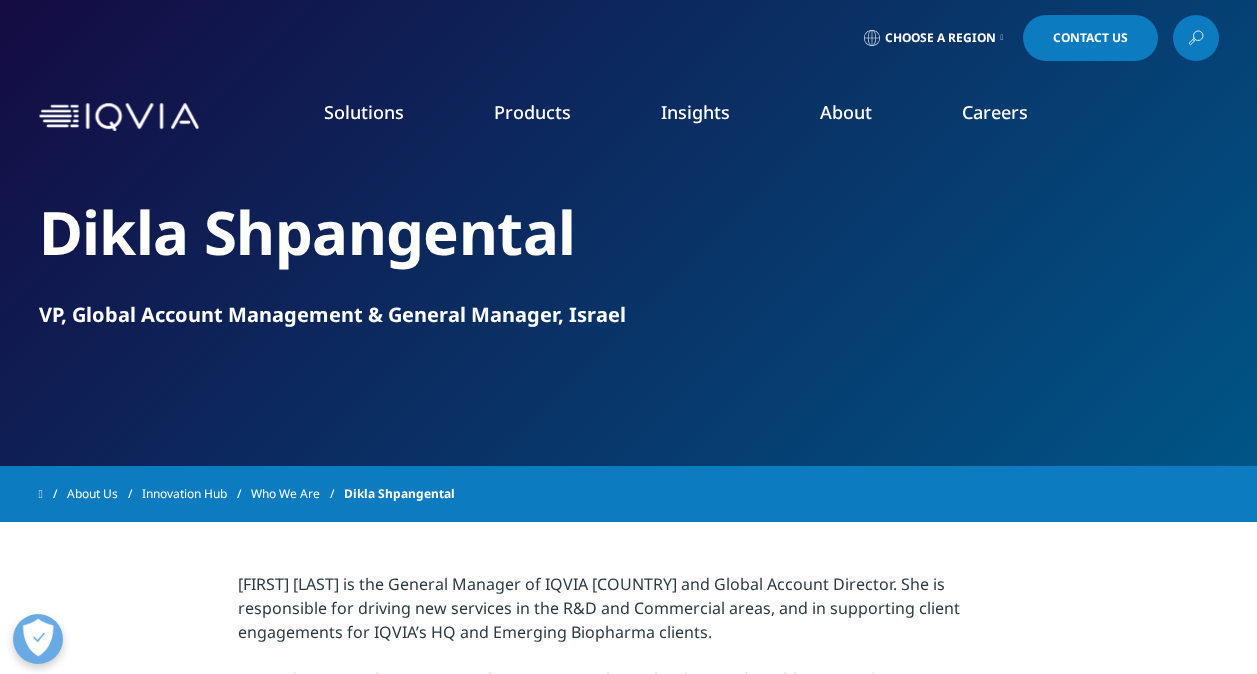 scroll, scrollTop: 0, scrollLeft: 0, axis: both 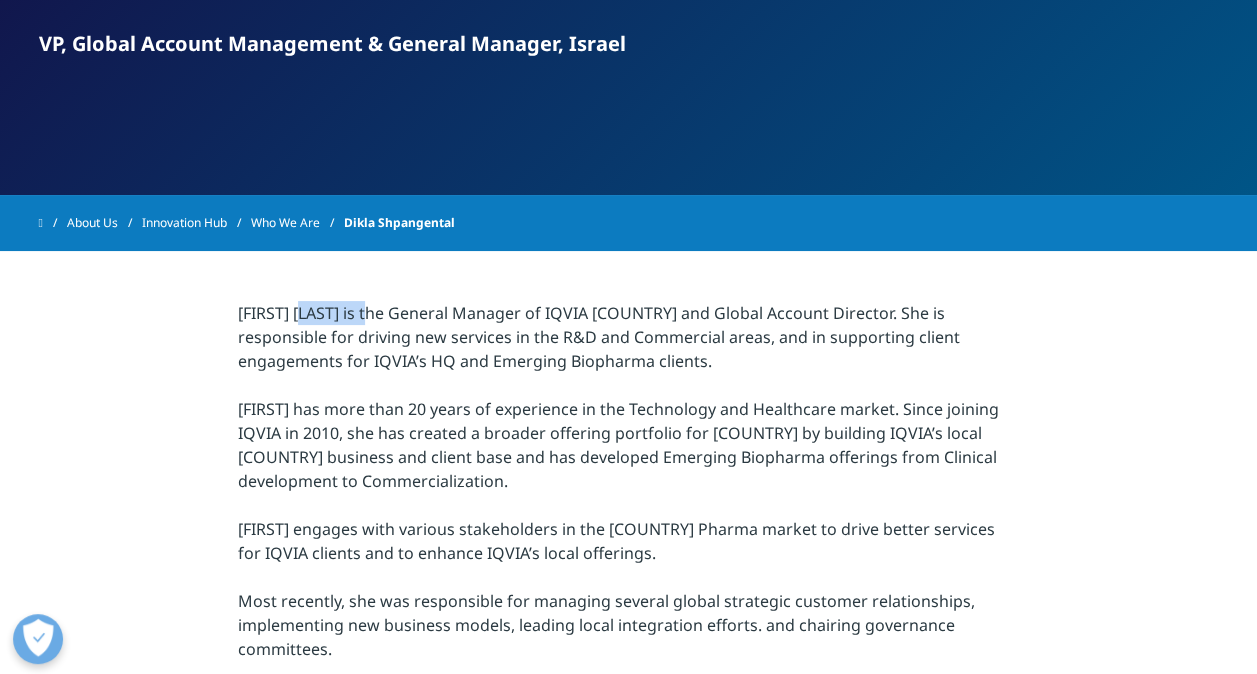 drag, startPoint x: 232, startPoint y: 314, endPoint x: 320, endPoint y: 312, distance: 88.02273 